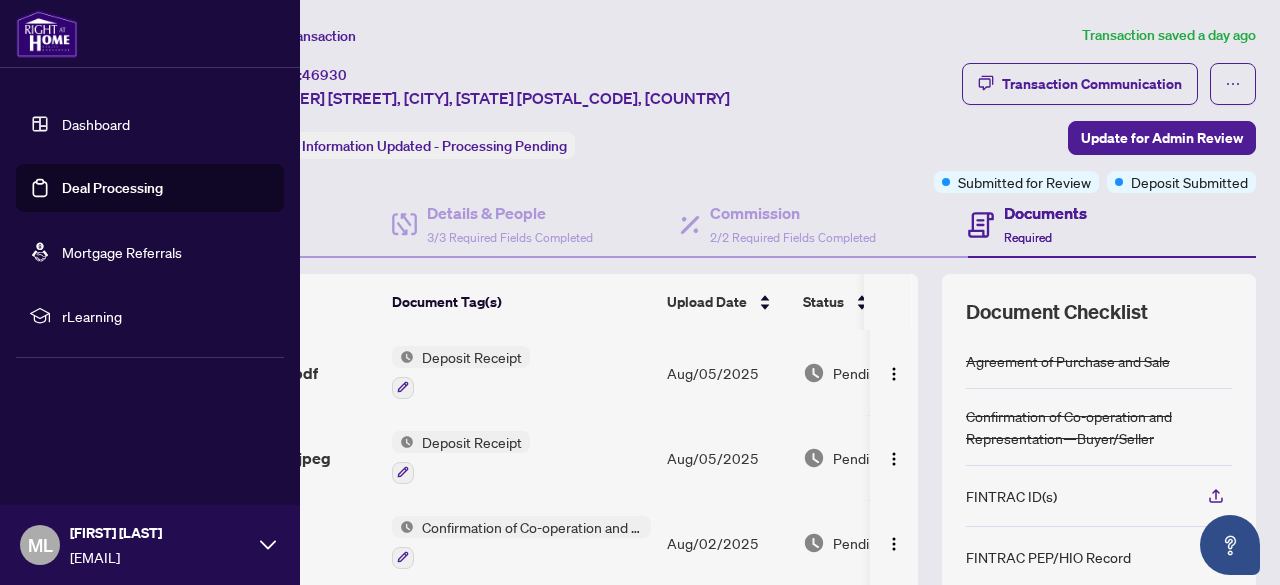 scroll, scrollTop: 0, scrollLeft: 0, axis: both 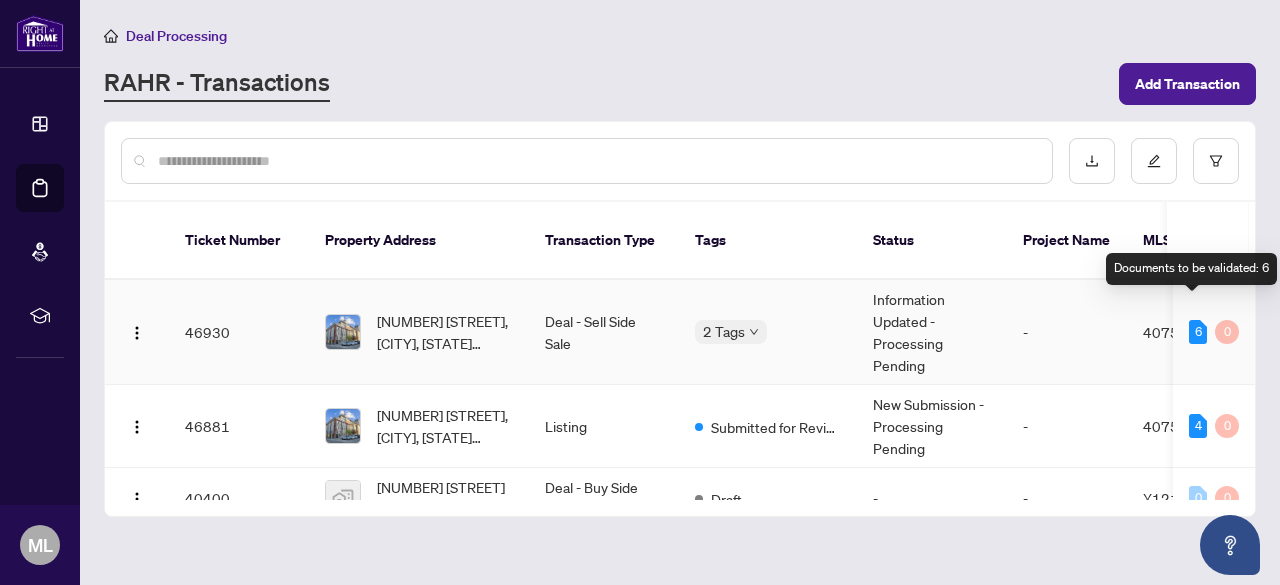 click on "6" at bounding box center [1198, 332] 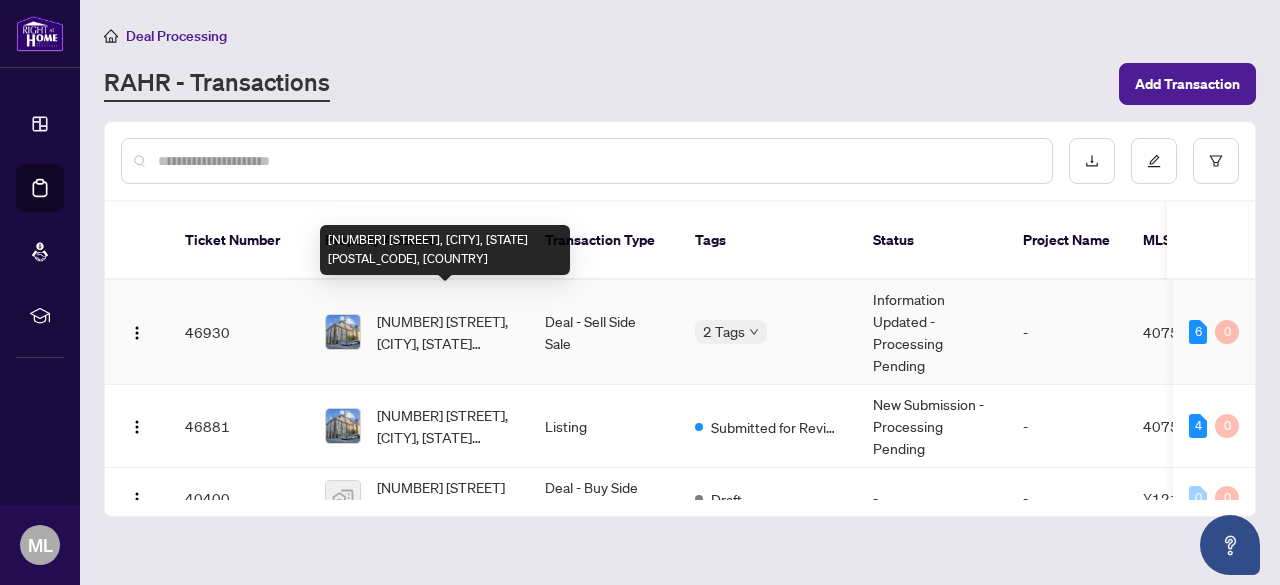 click on "[NUMBER] [STREET], [CITY], [STATE] [POSTAL_CODE], [COUNTRY]" at bounding box center (445, 332) 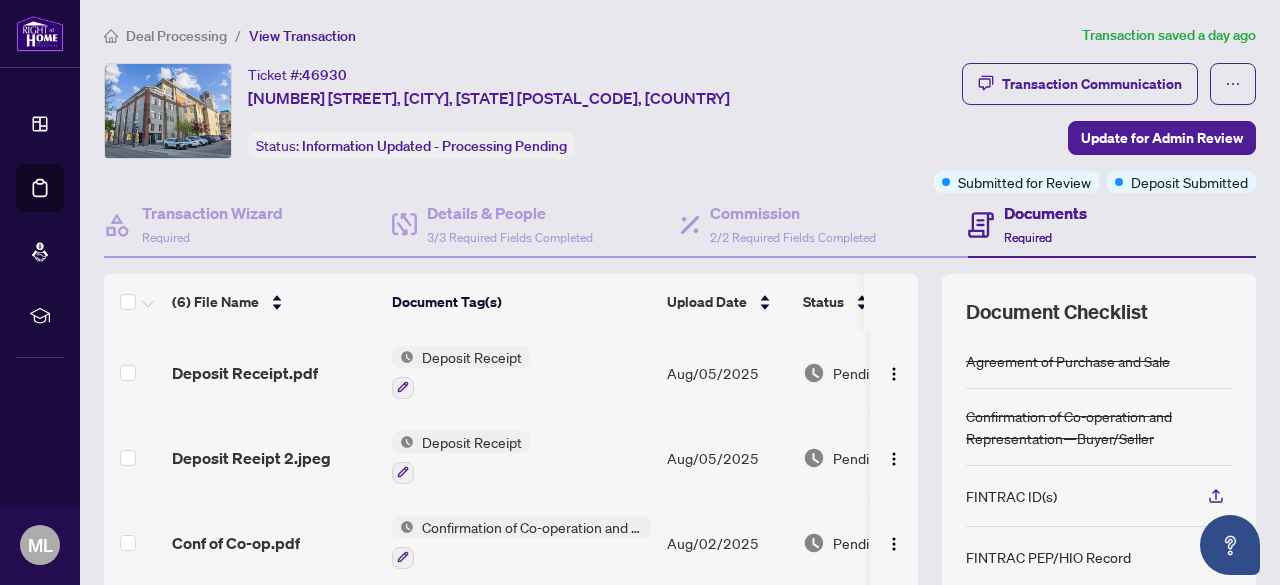 scroll, scrollTop: 0, scrollLeft: 5, axis: horizontal 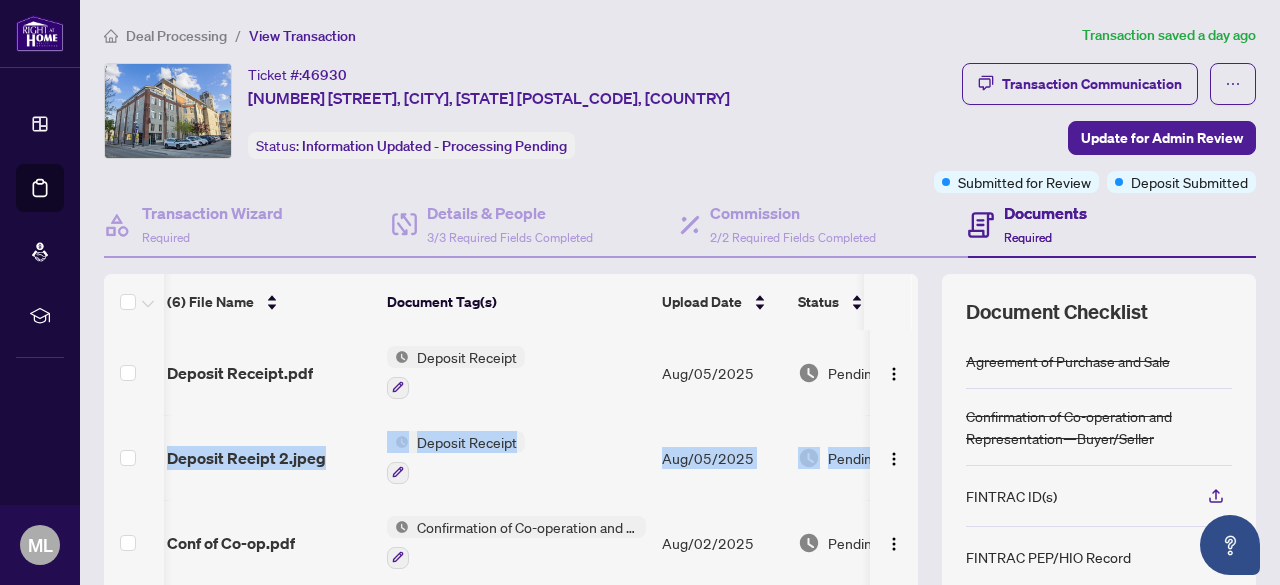 drag, startPoint x: 905, startPoint y: 356, endPoint x: 890, endPoint y: 412, distance: 57.974133 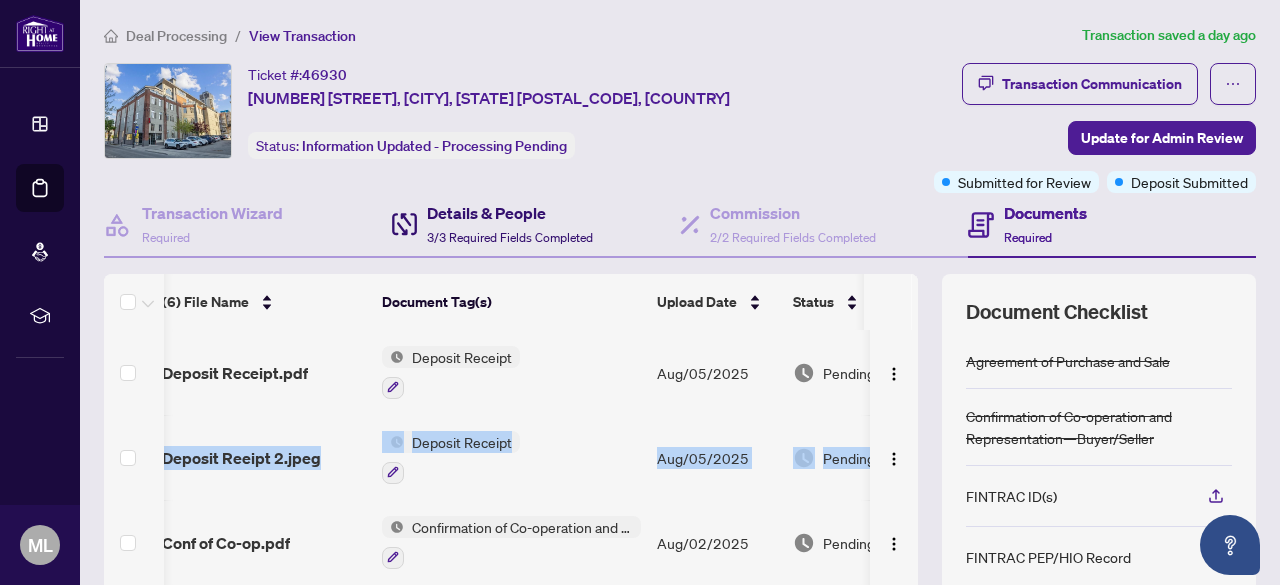click on "3/3 Required Fields Completed" at bounding box center [510, 237] 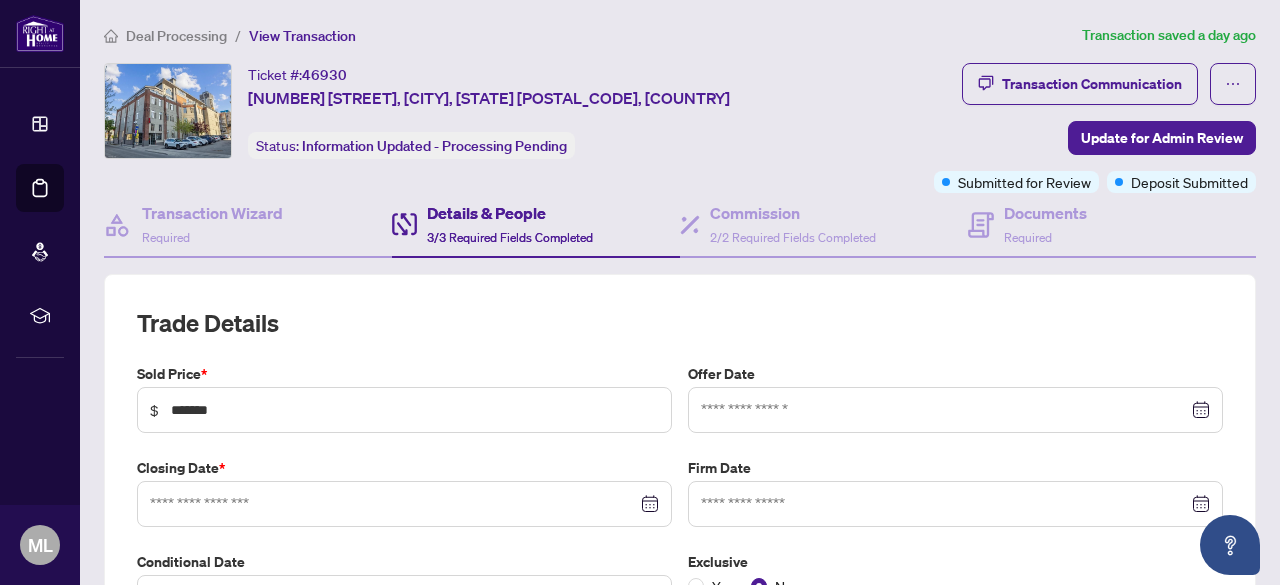 type on "**********" 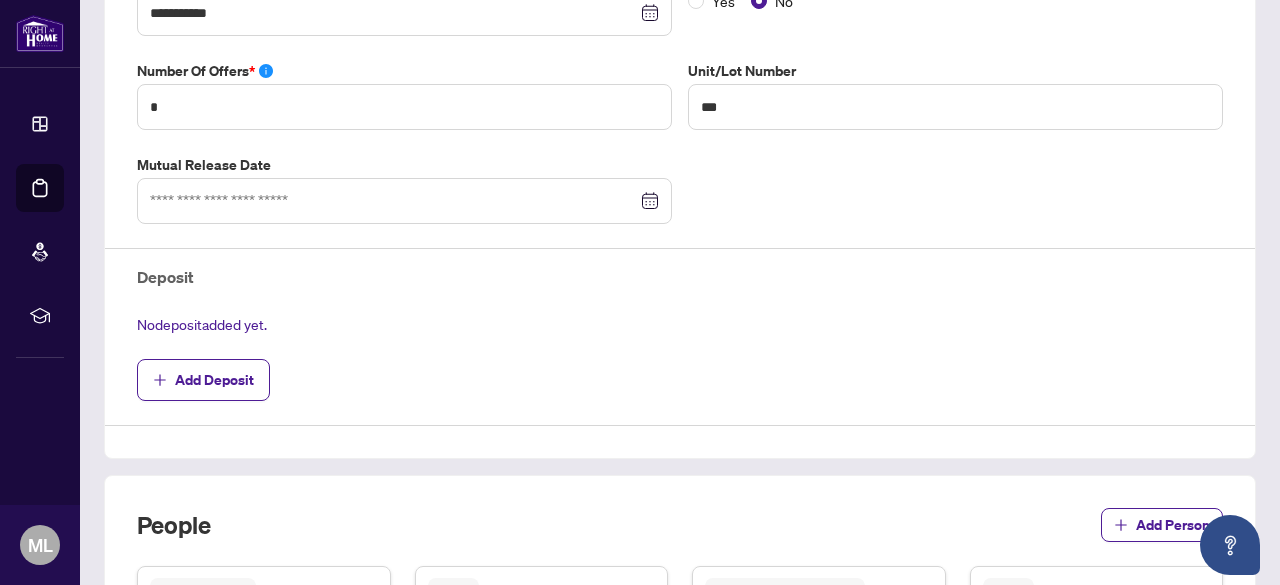 scroll, scrollTop: 588, scrollLeft: 0, axis: vertical 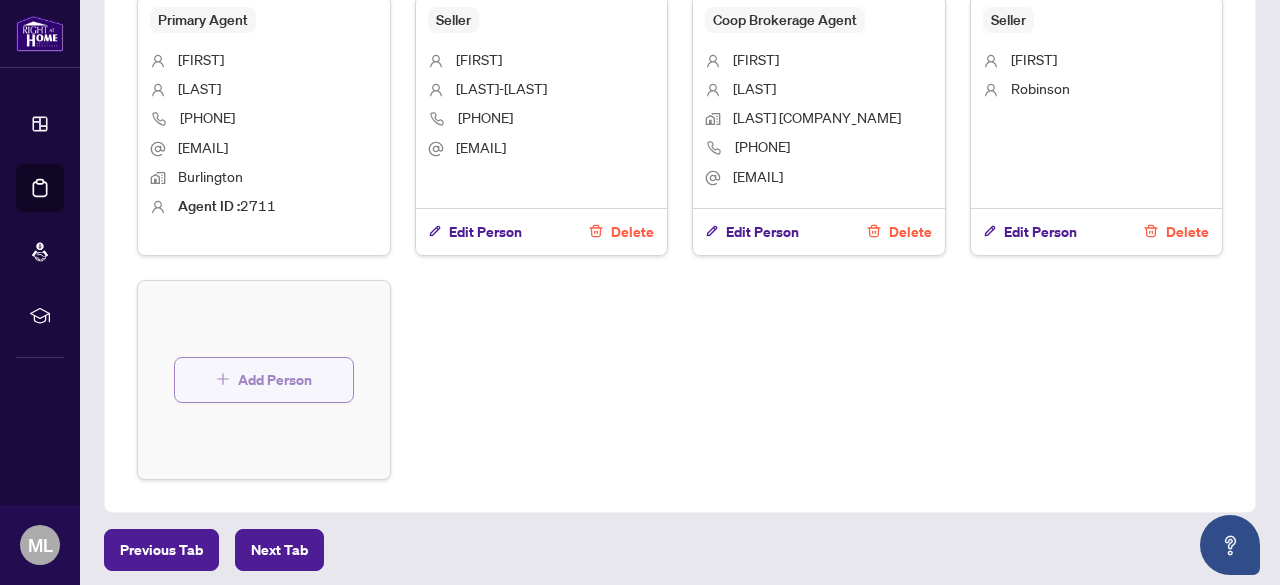click on "Add Person" at bounding box center (275, 380) 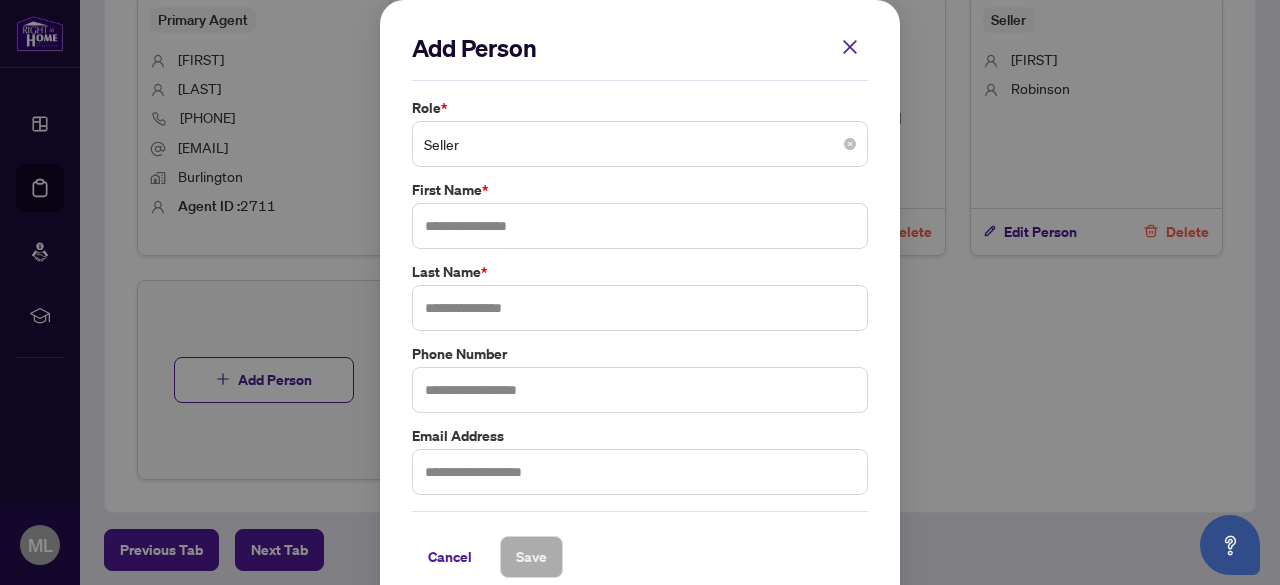 click on "Seller" at bounding box center (640, 144) 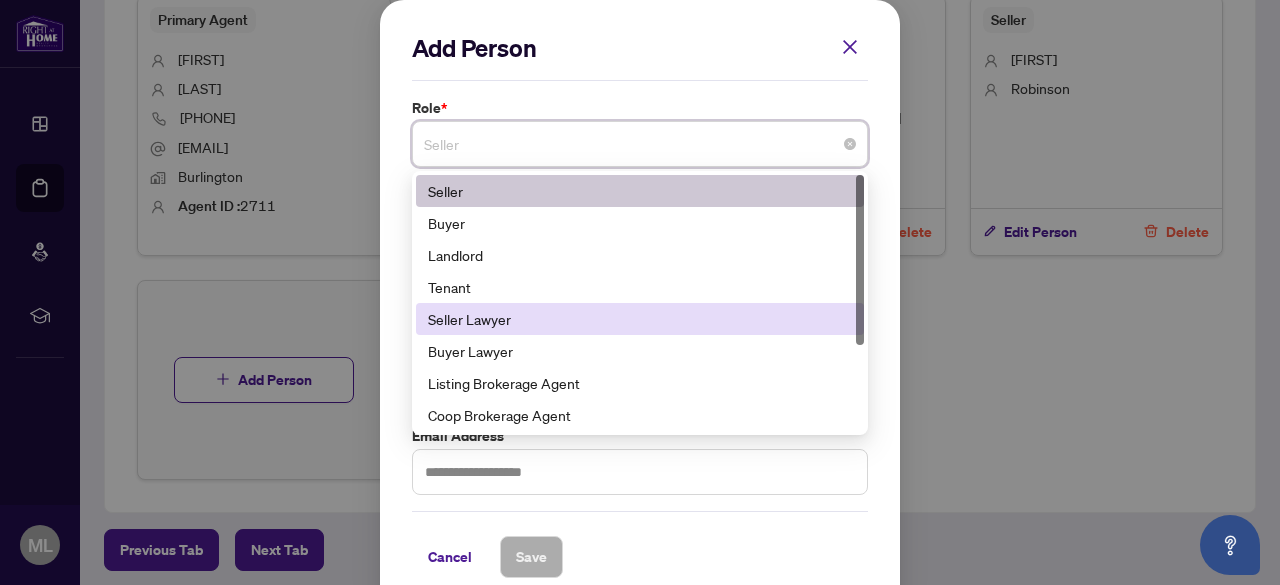 click on "Seller Lawyer" at bounding box center [640, 319] 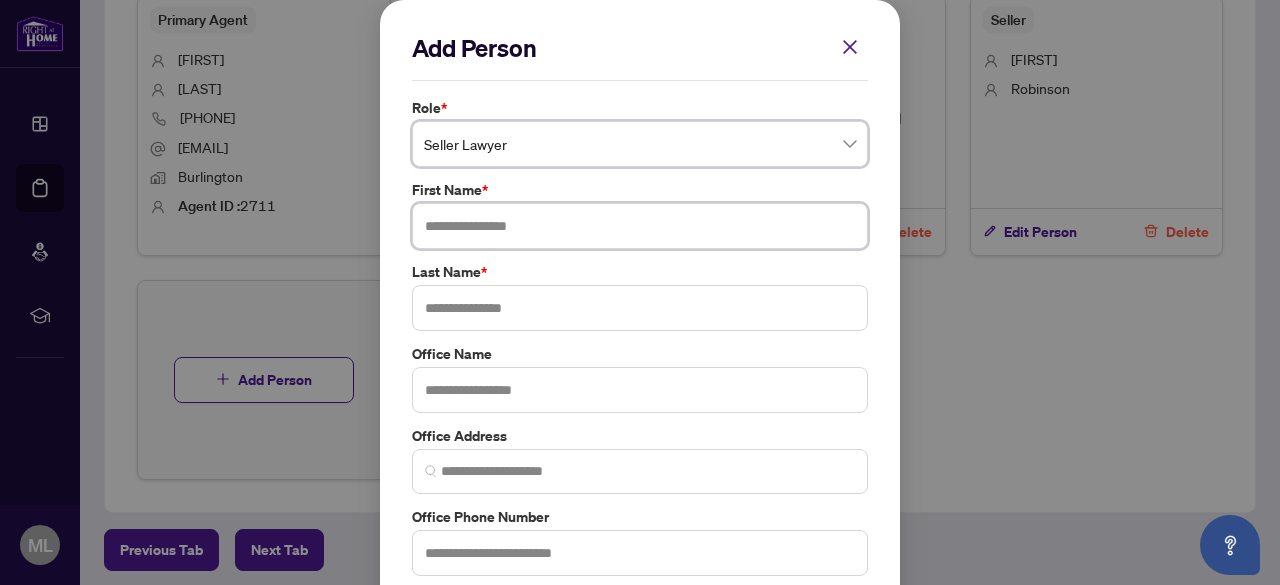 click at bounding box center (640, 226) 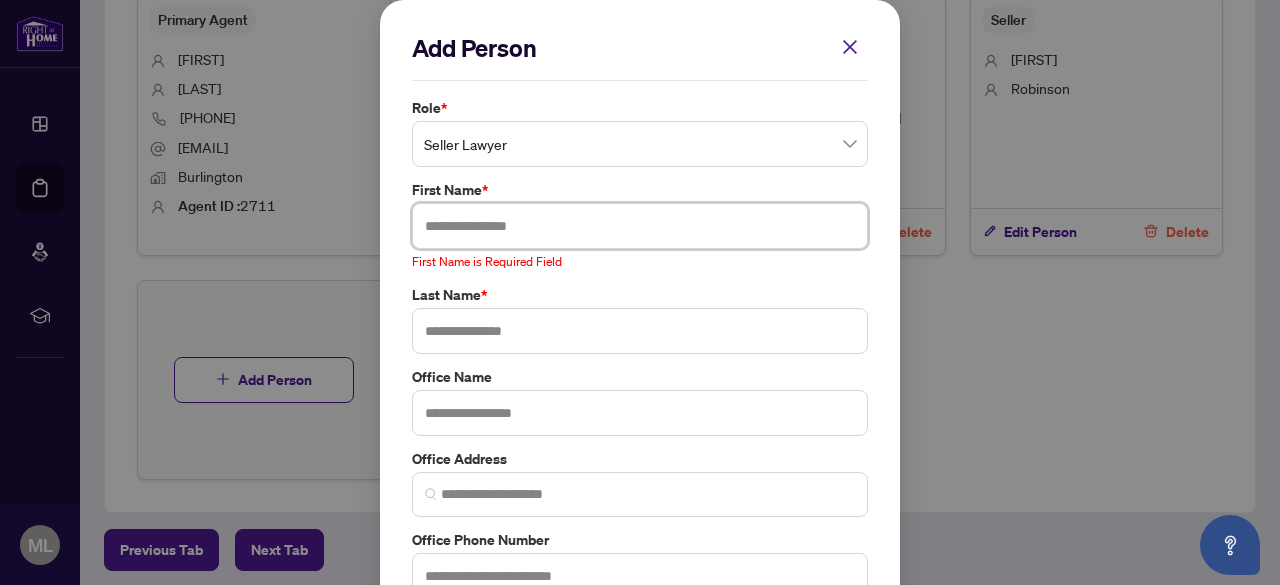 click at bounding box center [640, 226] 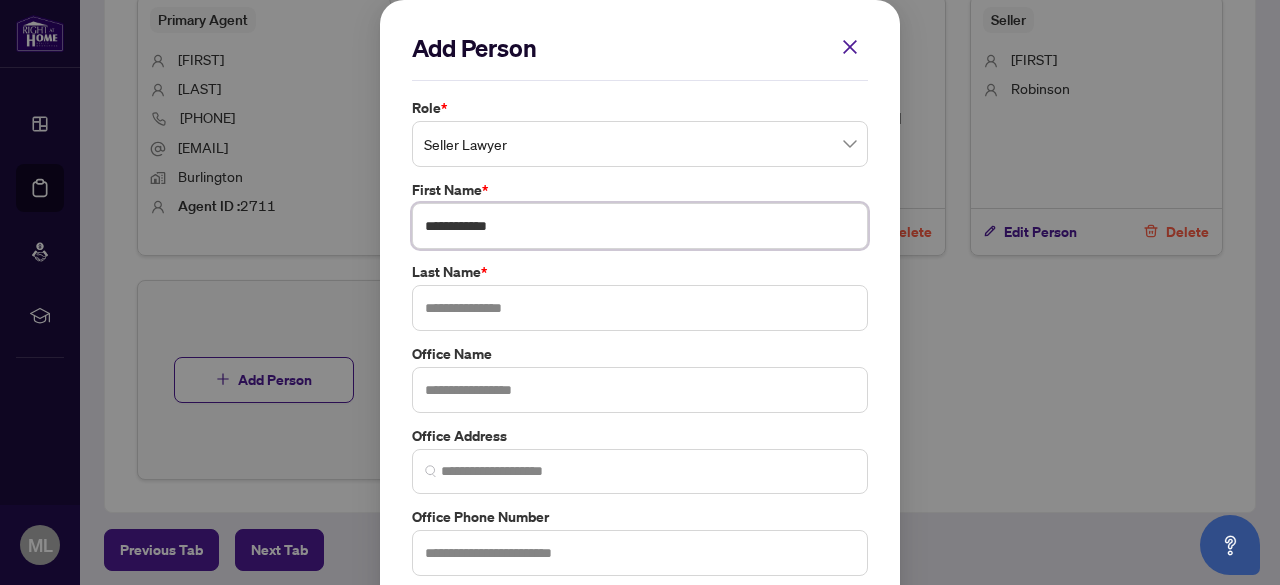 type on "**********" 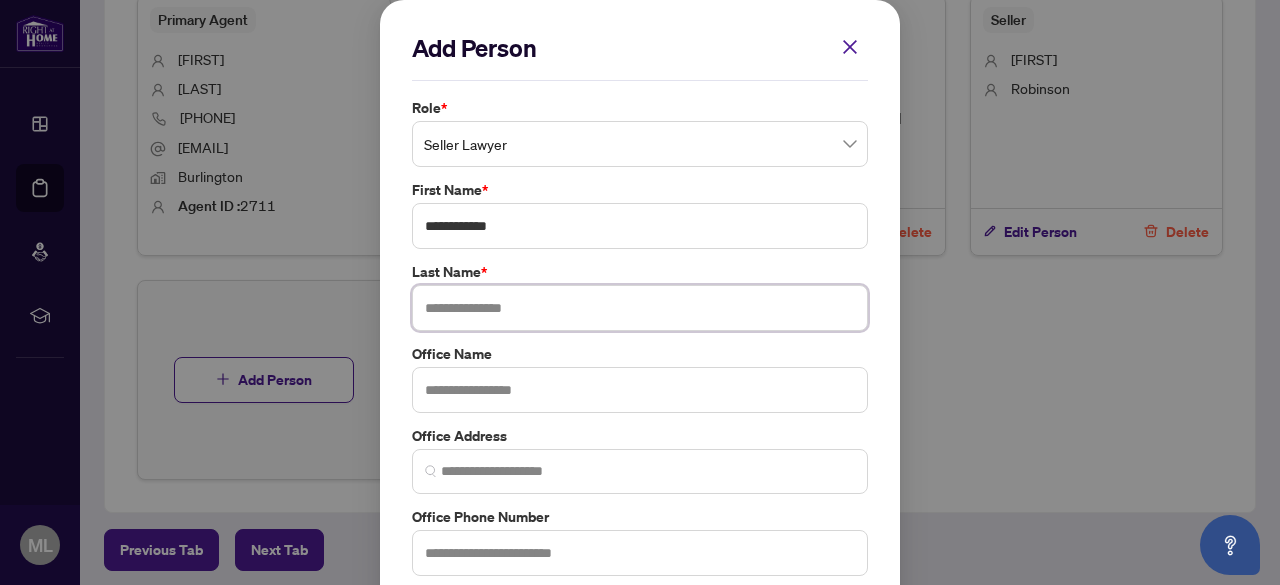 click at bounding box center [640, 308] 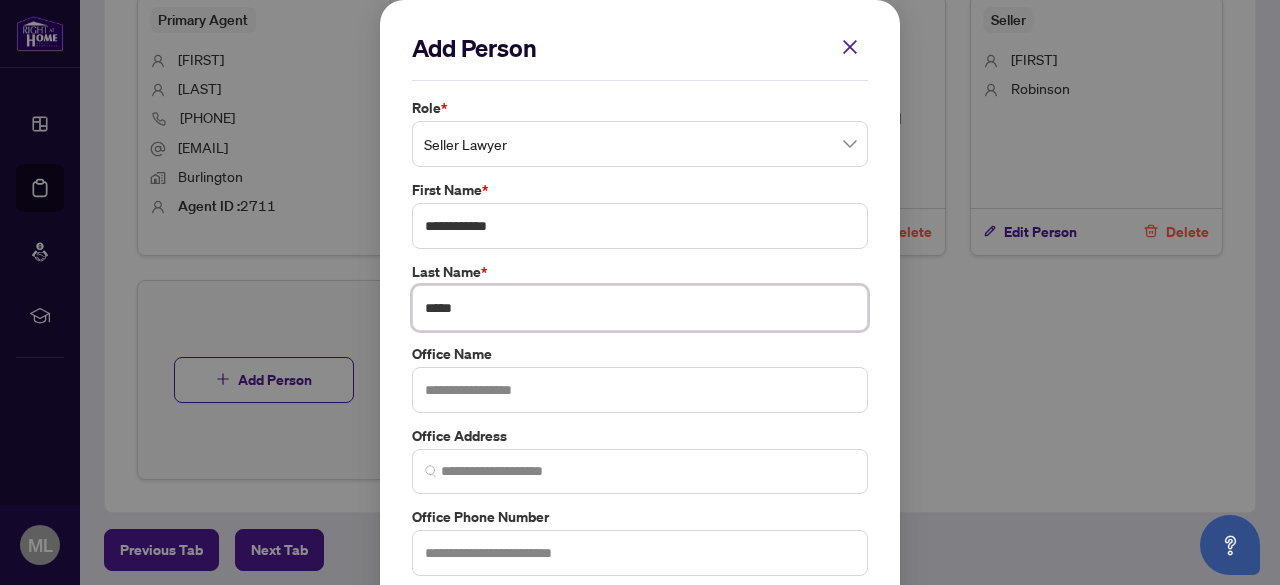 type on "*****" 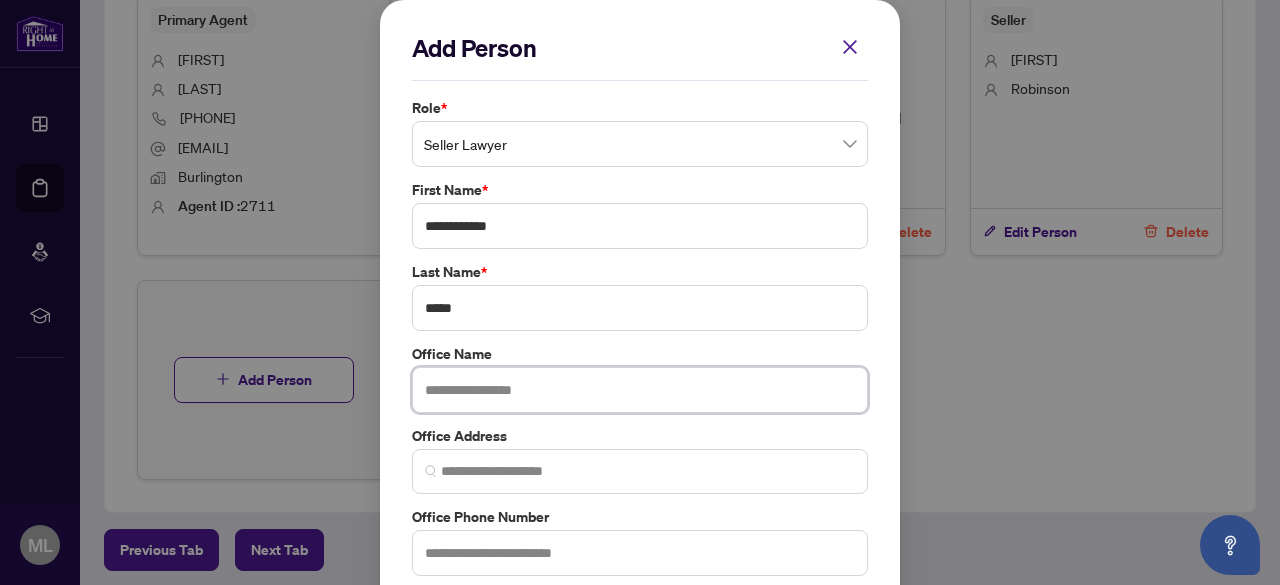 click at bounding box center [640, 390] 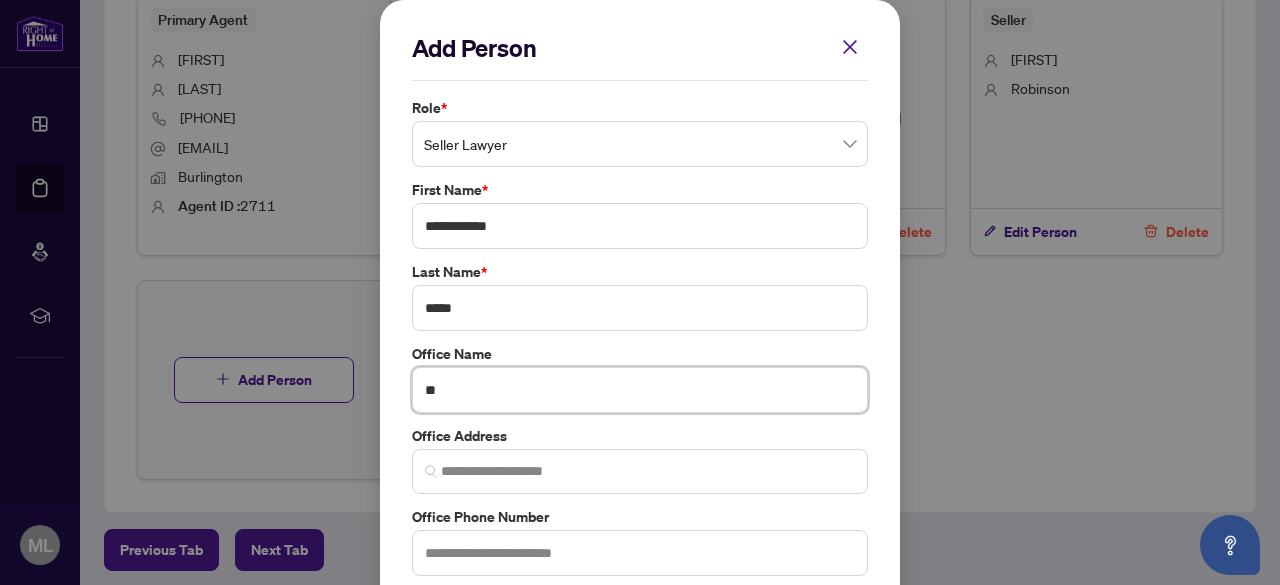 type on "*" 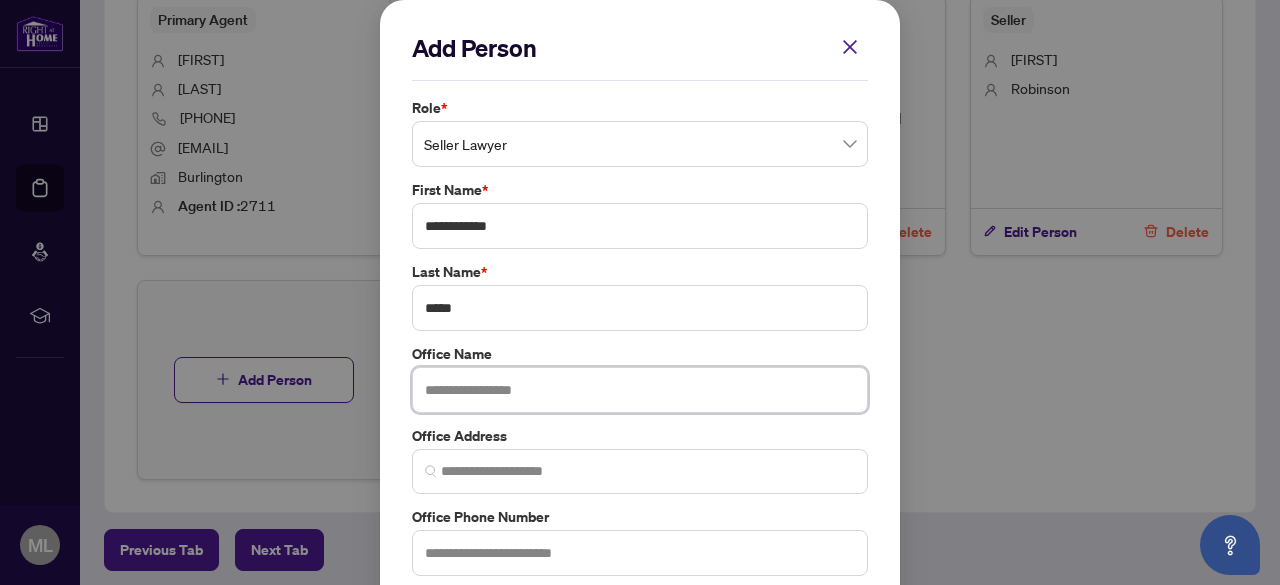 click at bounding box center (640, 390) 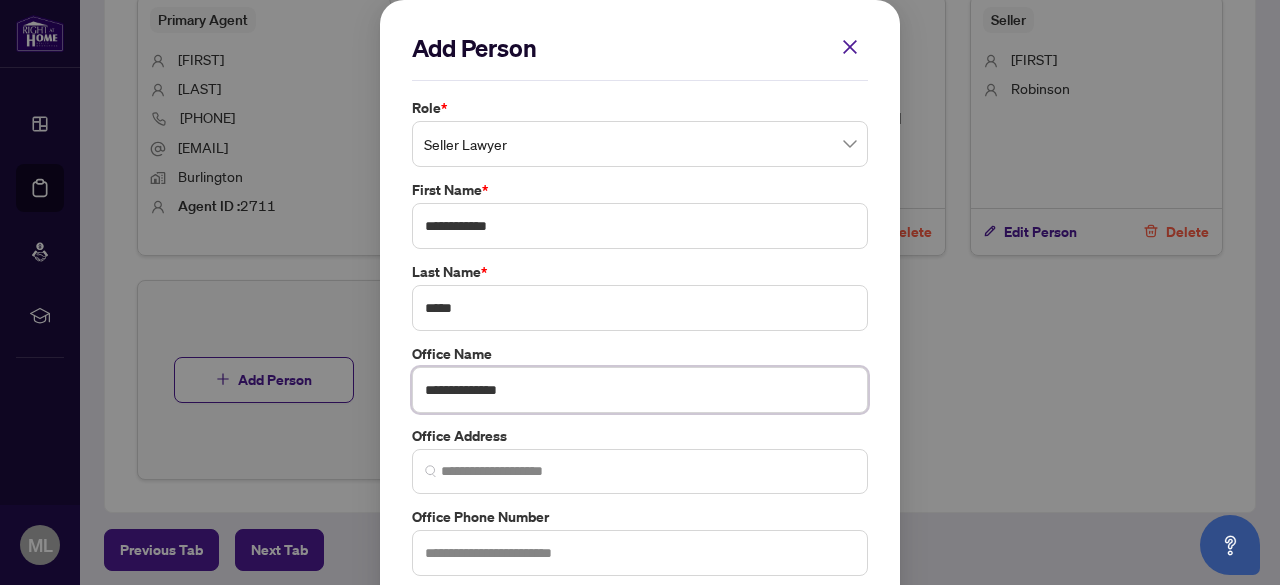type on "**********" 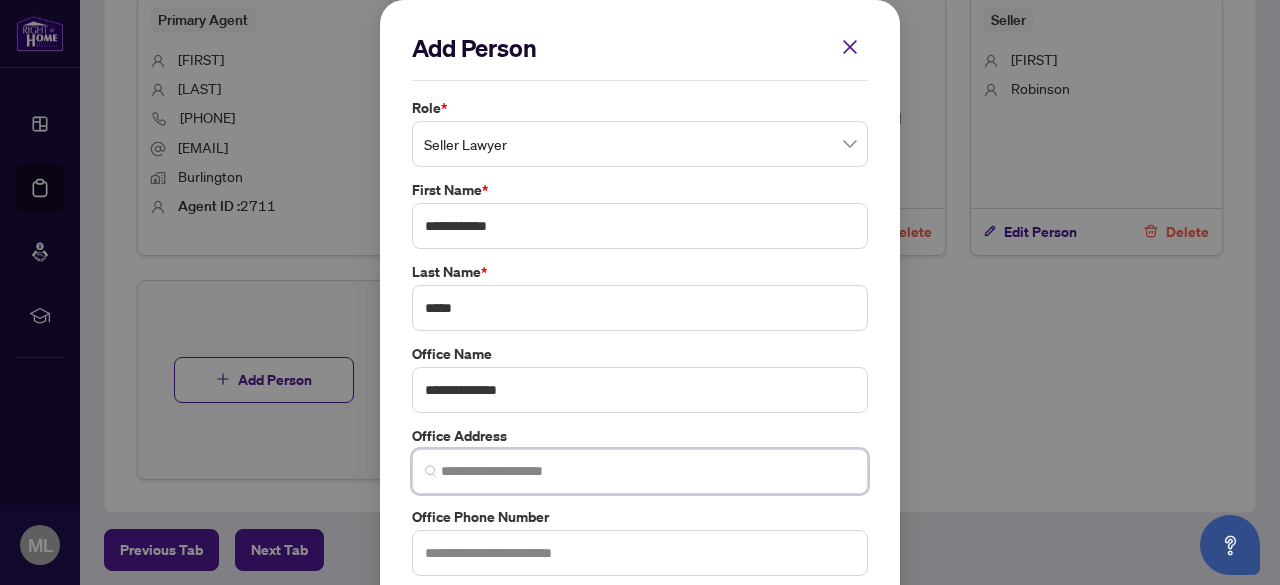 click at bounding box center [648, 471] 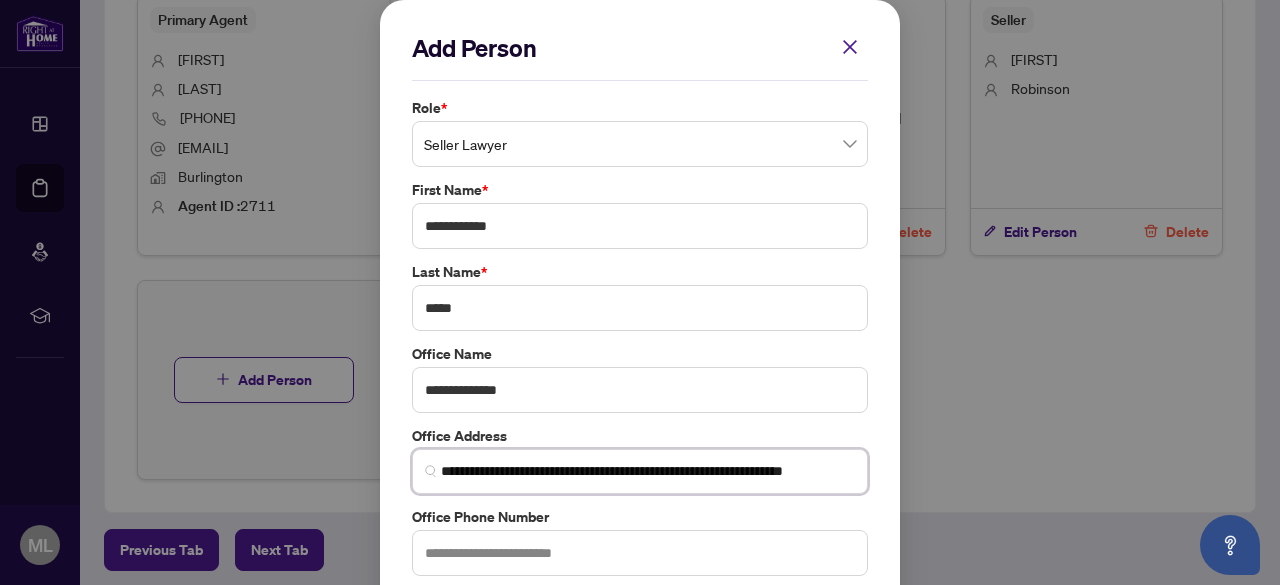 scroll, scrollTop: 0, scrollLeft: 30, axis: horizontal 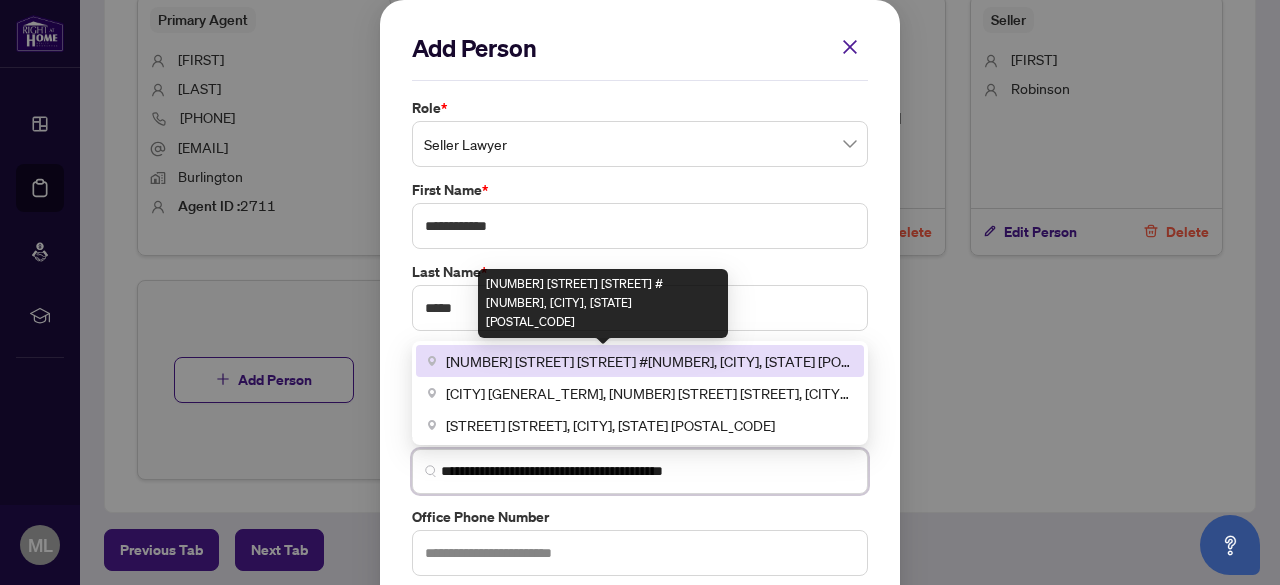 click on "[NUMBER] [STREET] [STREET] #[NUMBER], [CITY], [STATE] [POSTAL_CODE]" at bounding box center (649, 361) 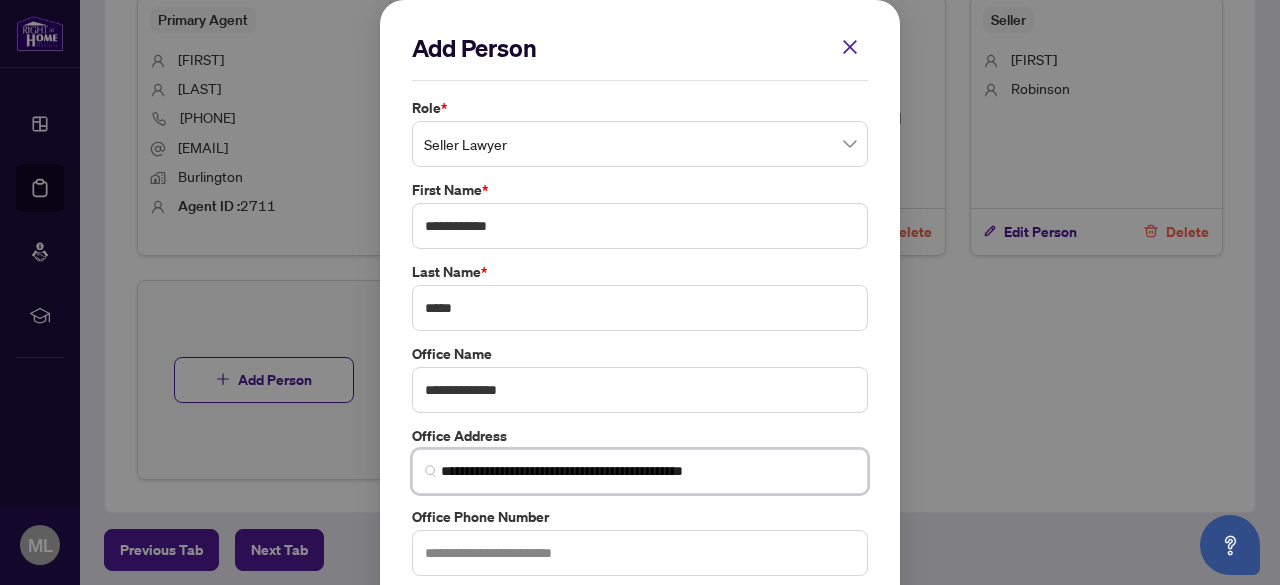 type on "**********" 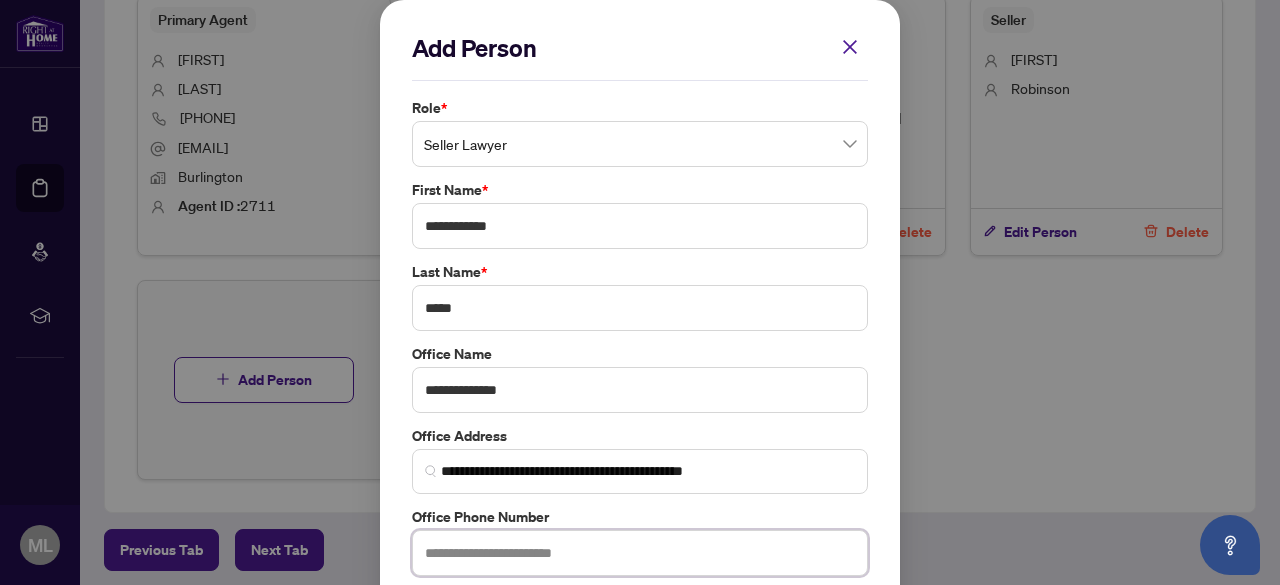 click at bounding box center [640, 553] 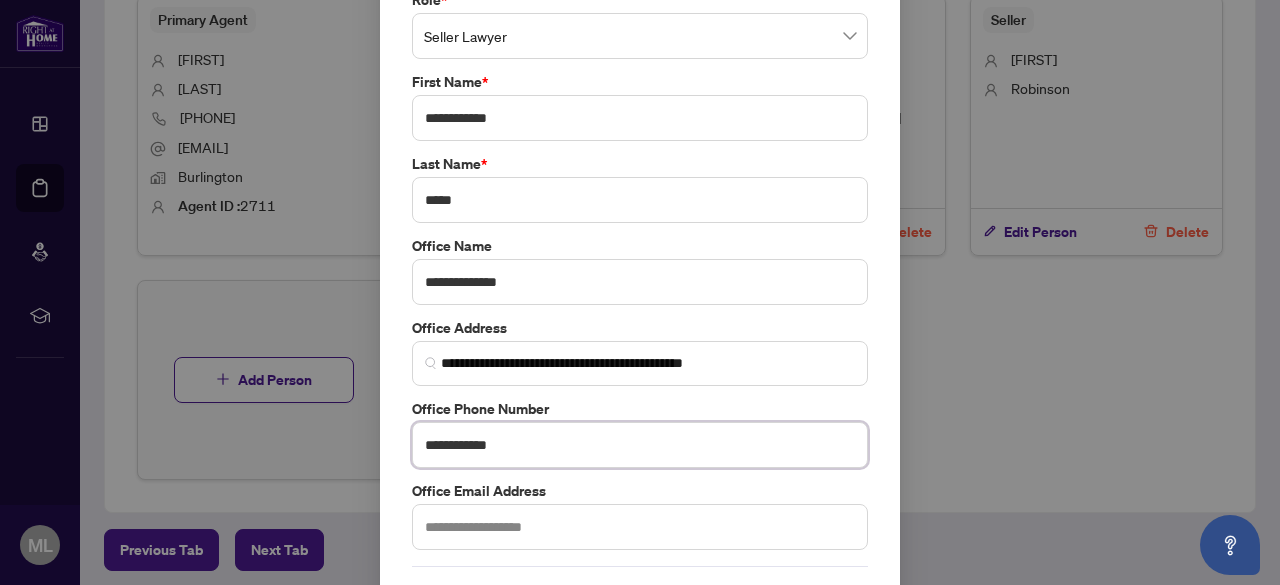 scroll, scrollTop: 188, scrollLeft: 0, axis: vertical 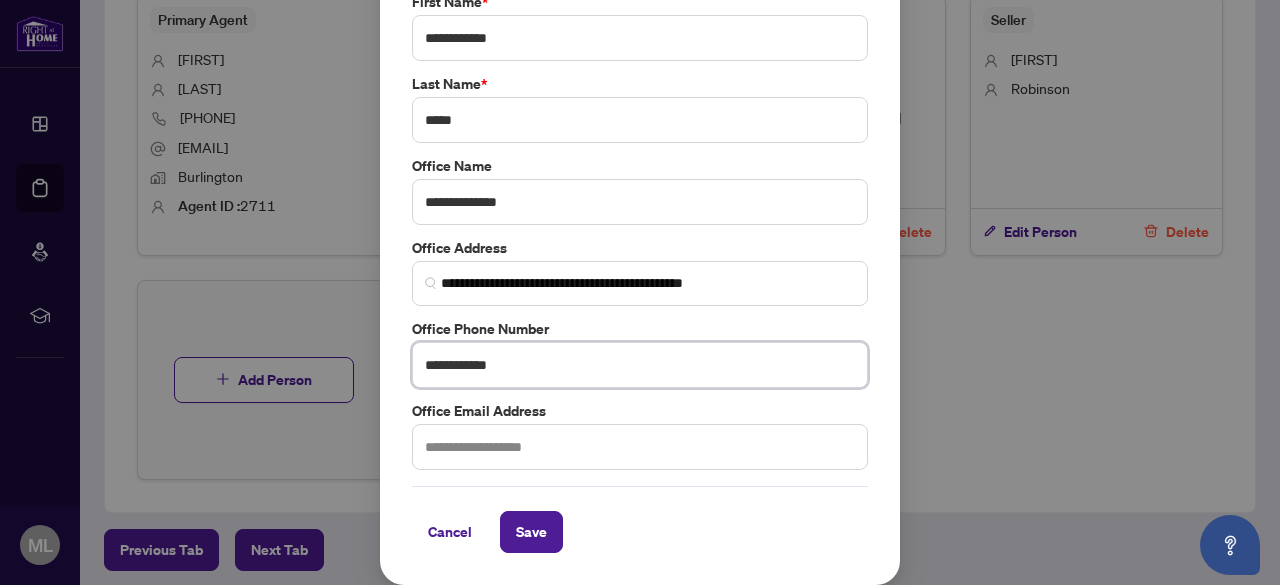 type on "**********" 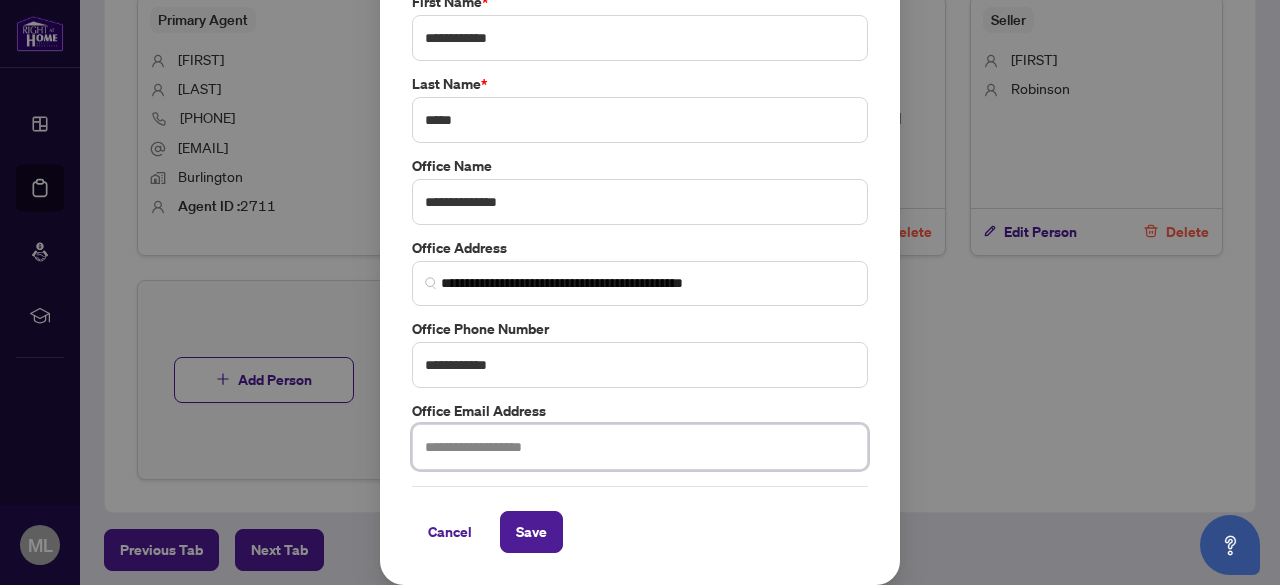 click at bounding box center (640, 447) 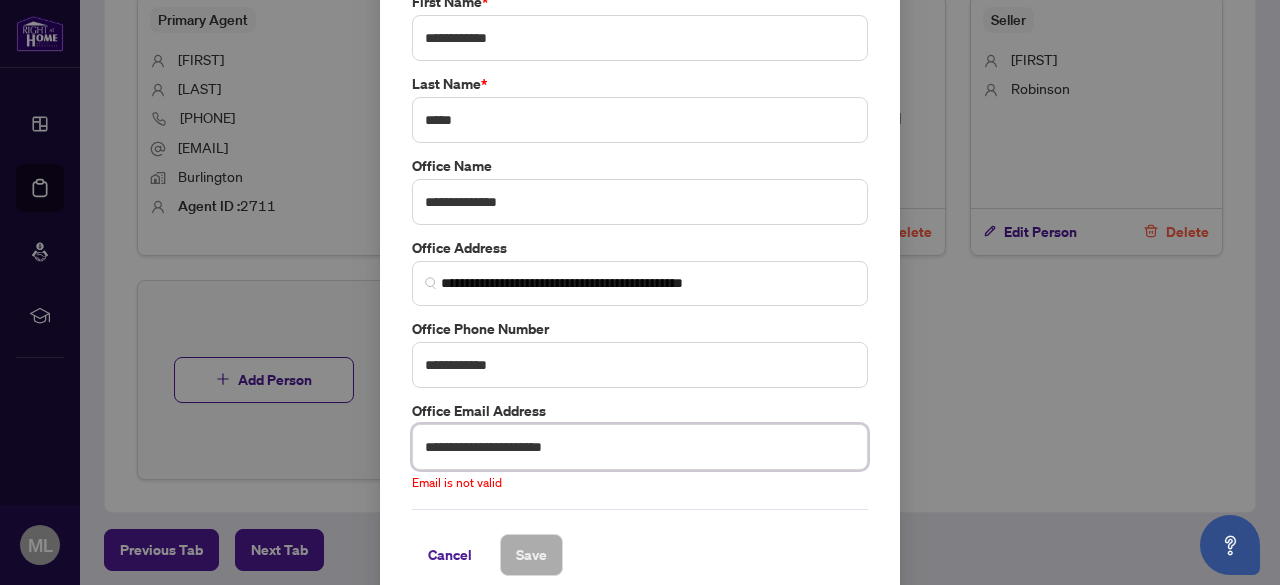 paste on "**********" 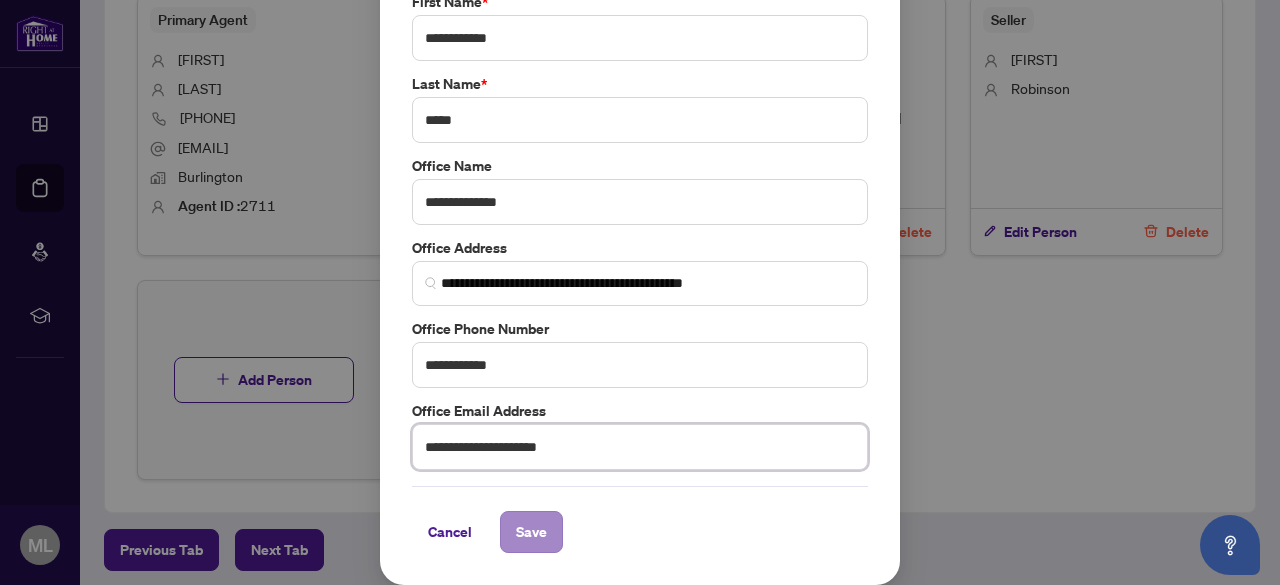 type on "**********" 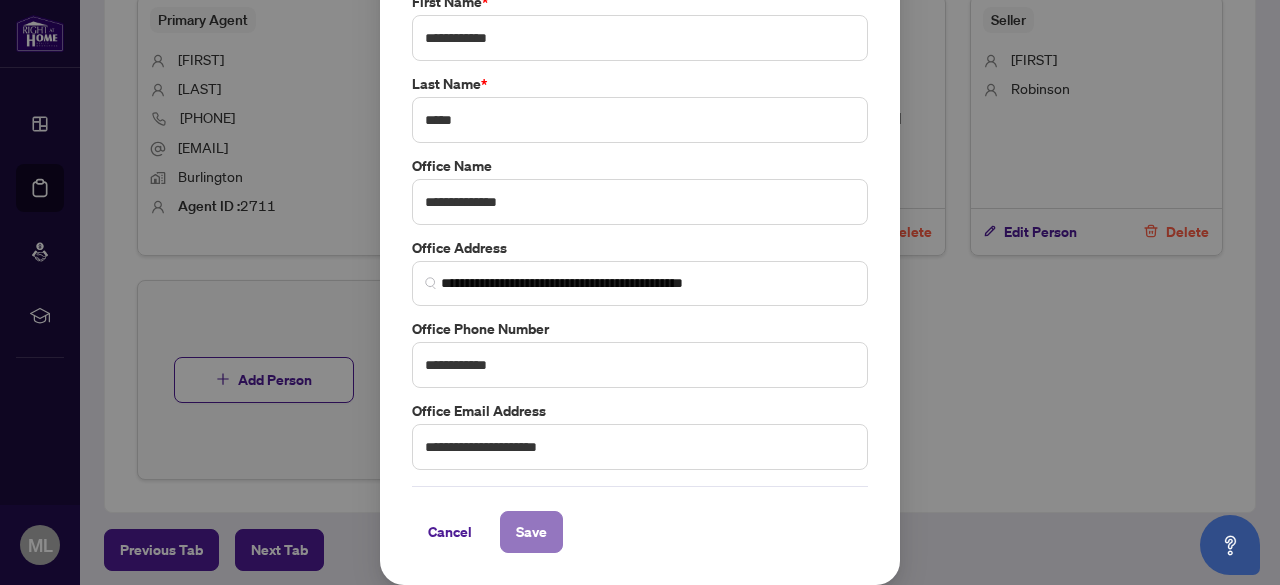 click on "Save" at bounding box center [531, 532] 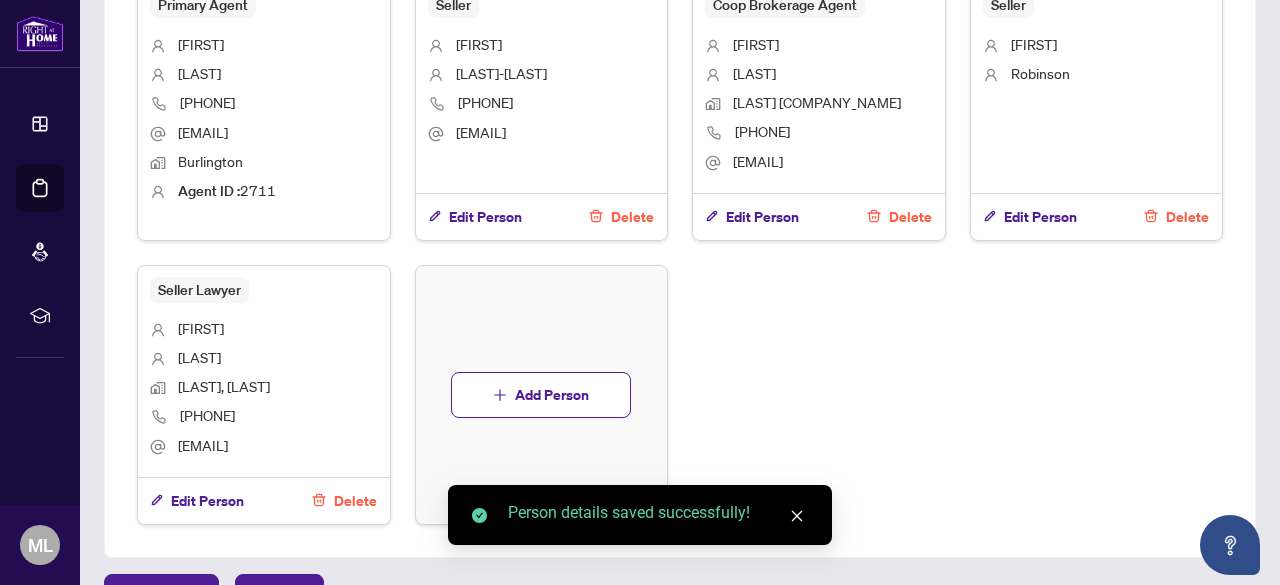 scroll, scrollTop: 1156, scrollLeft: 0, axis: vertical 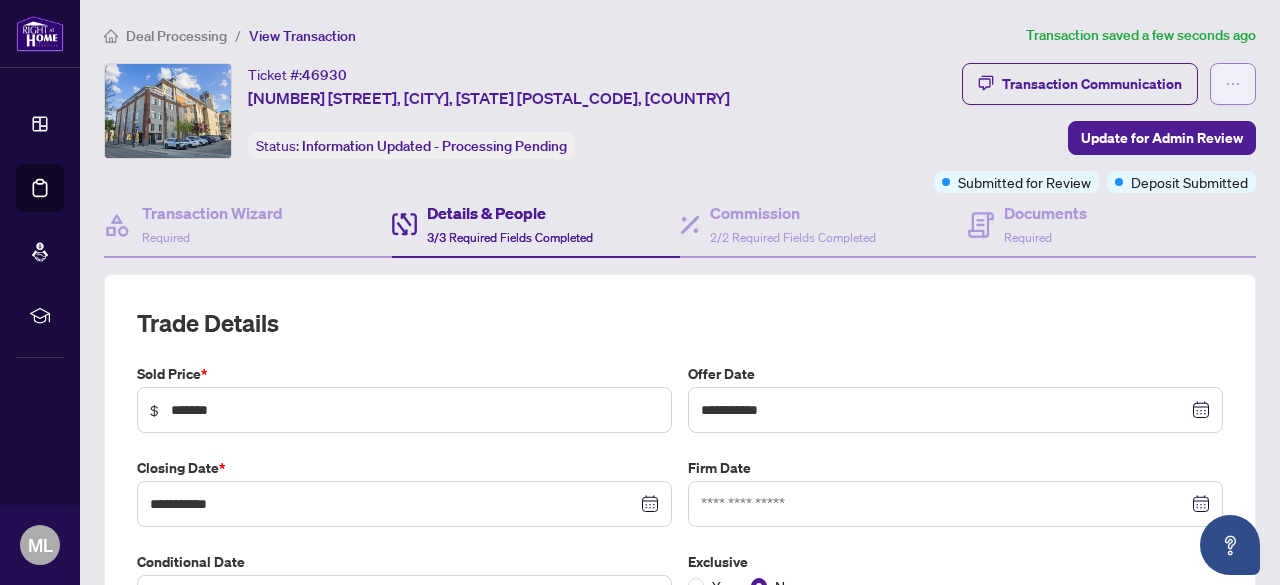 click 